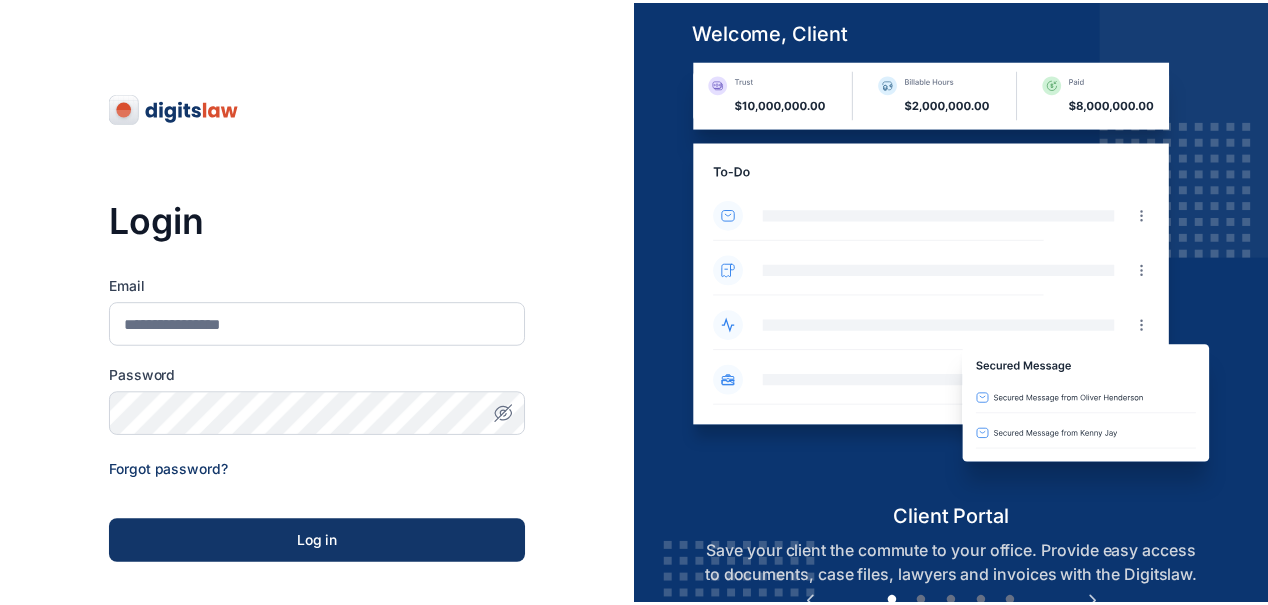 scroll, scrollTop: 0, scrollLeft: 0, axis: both 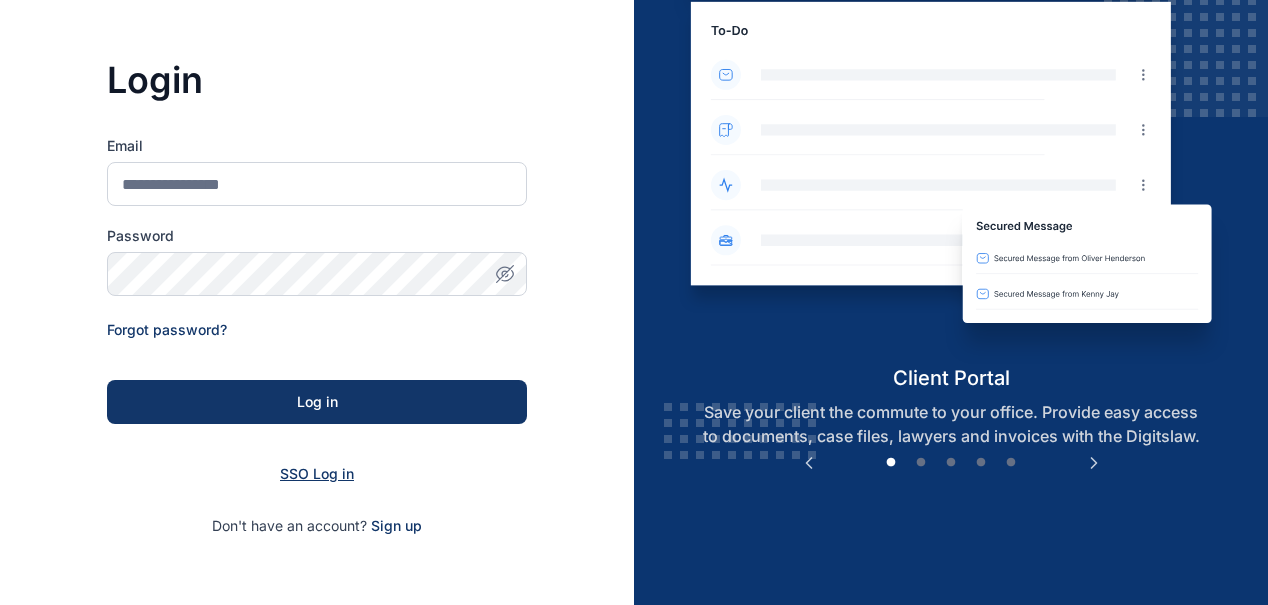 click on "SSO Log in" at bounding box center (317, 473) 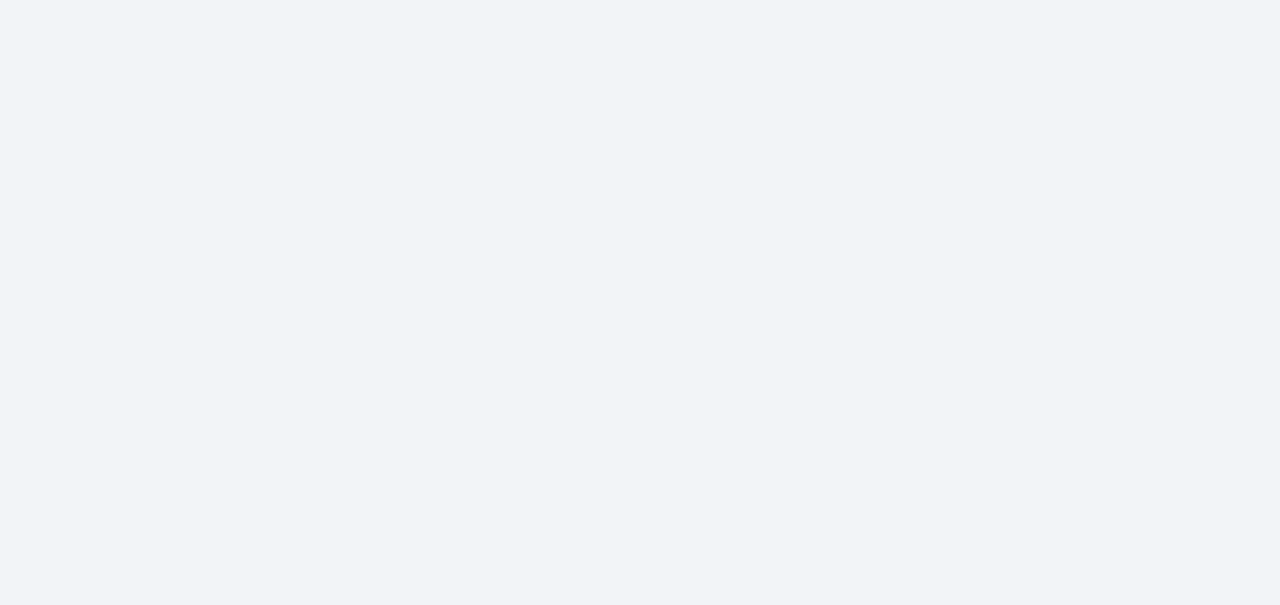 scroll, scrollTop: 0, scrollLeft: 0, axis: both 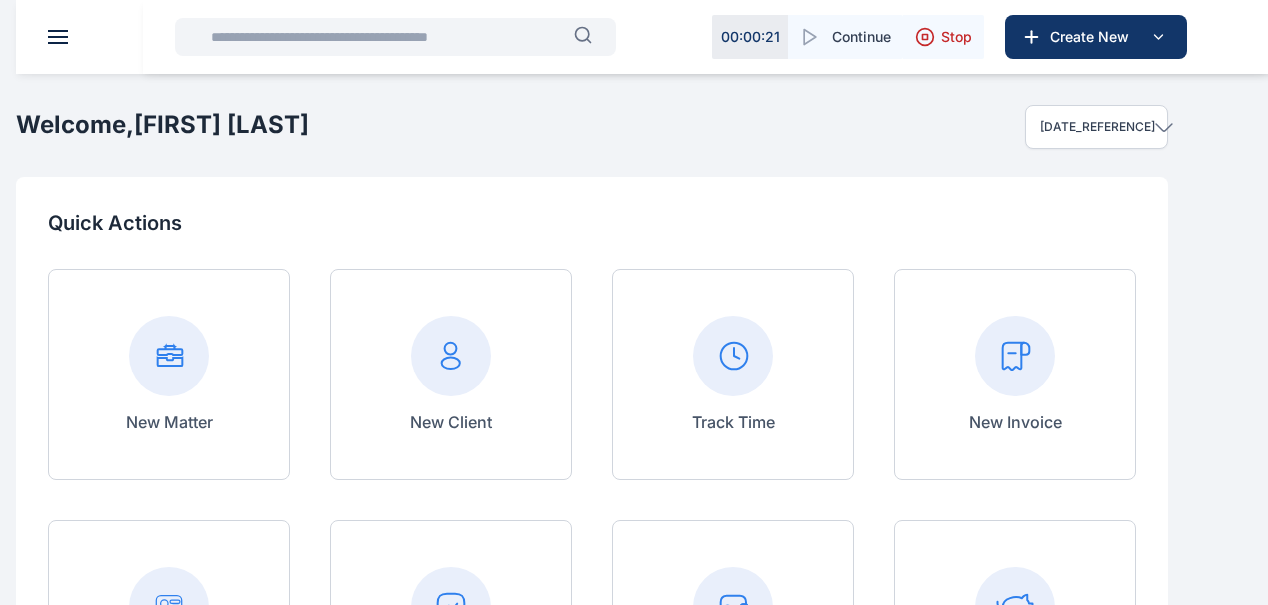 click at bounding box center (386, 37) 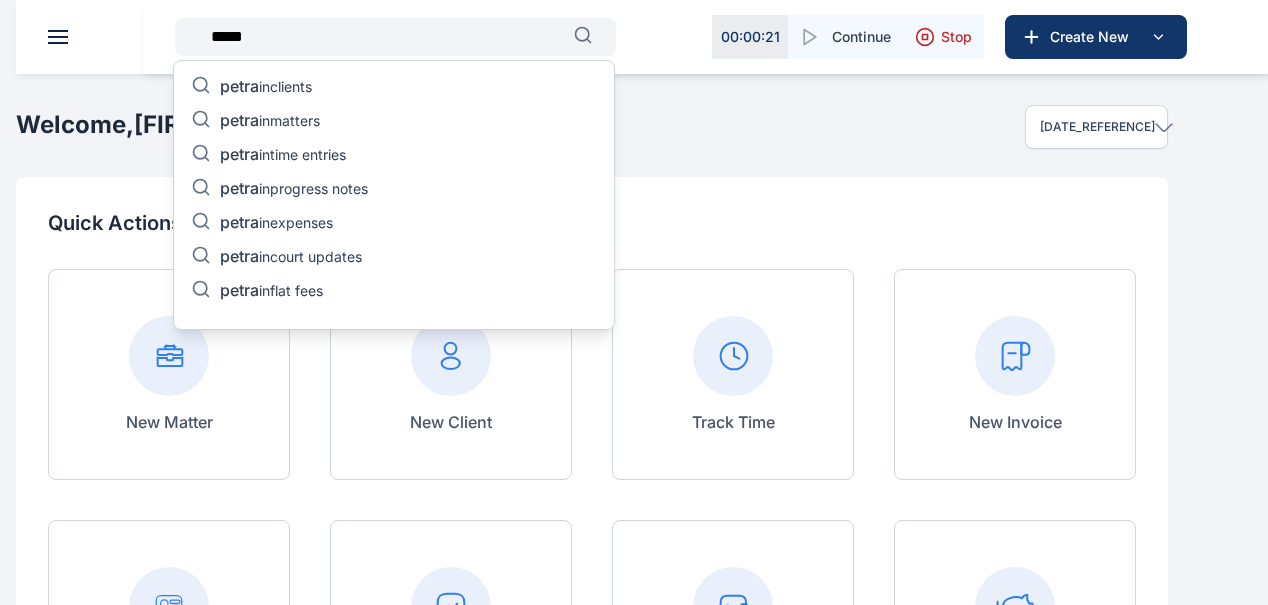 type on "*****" 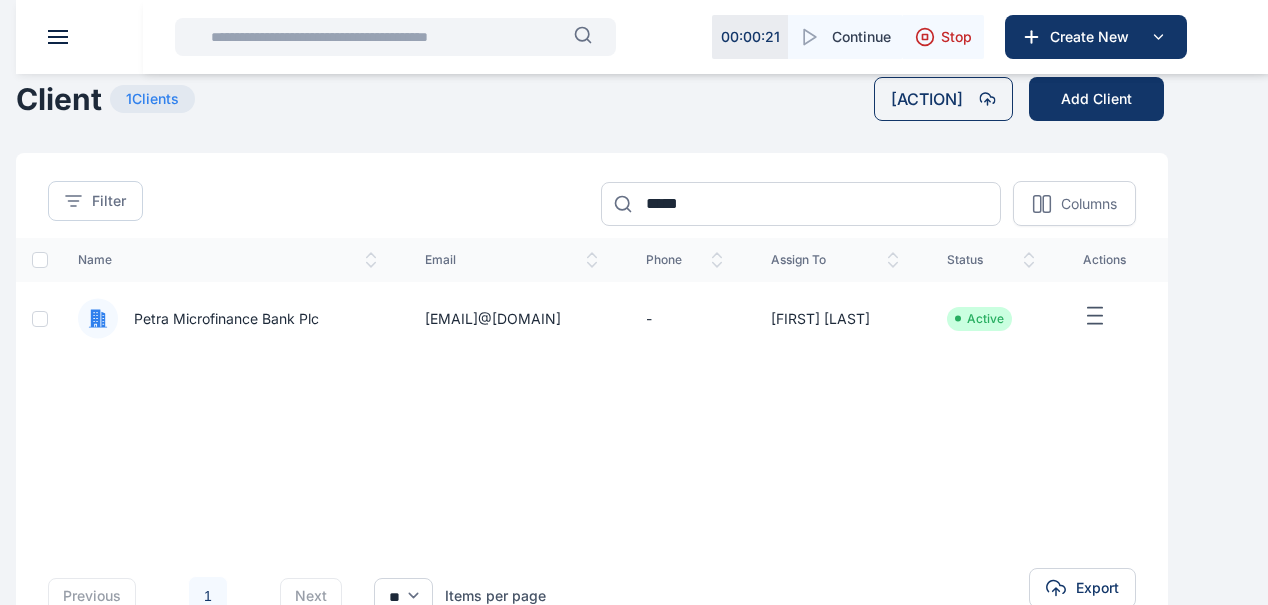 click on "Petra Microfinance Bank Plc" at bounding box center [218, 319] 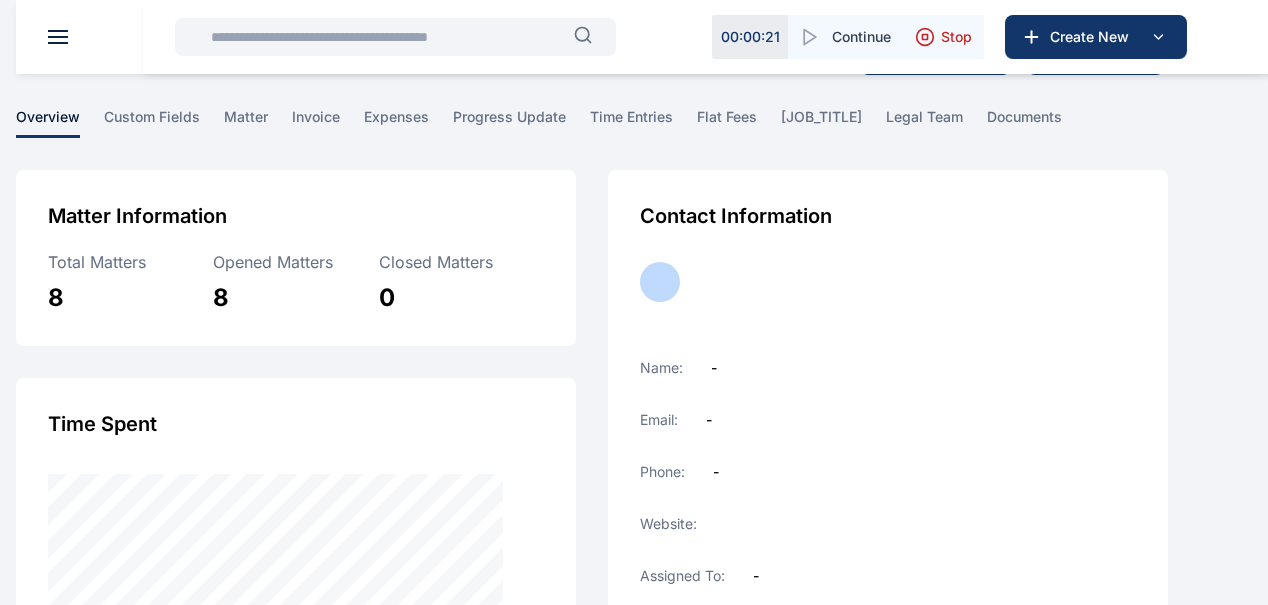 scroll, scrollTop: 0, scrollLeft: 0, axis: both 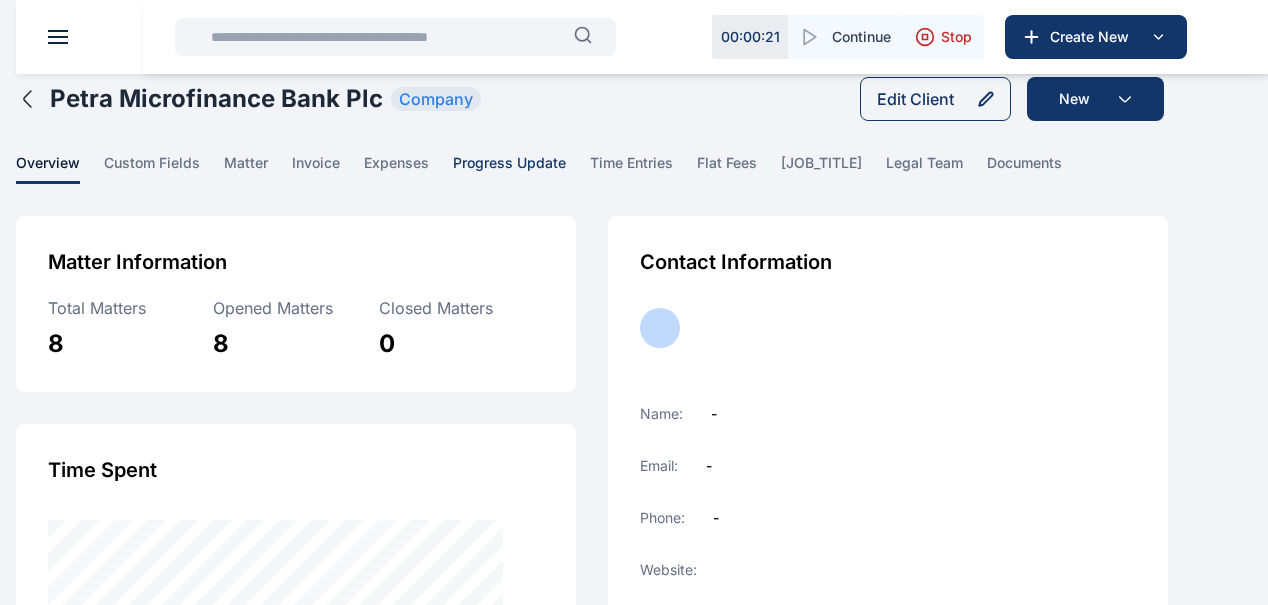 click on "progress update" at bounding box center (509, 168) 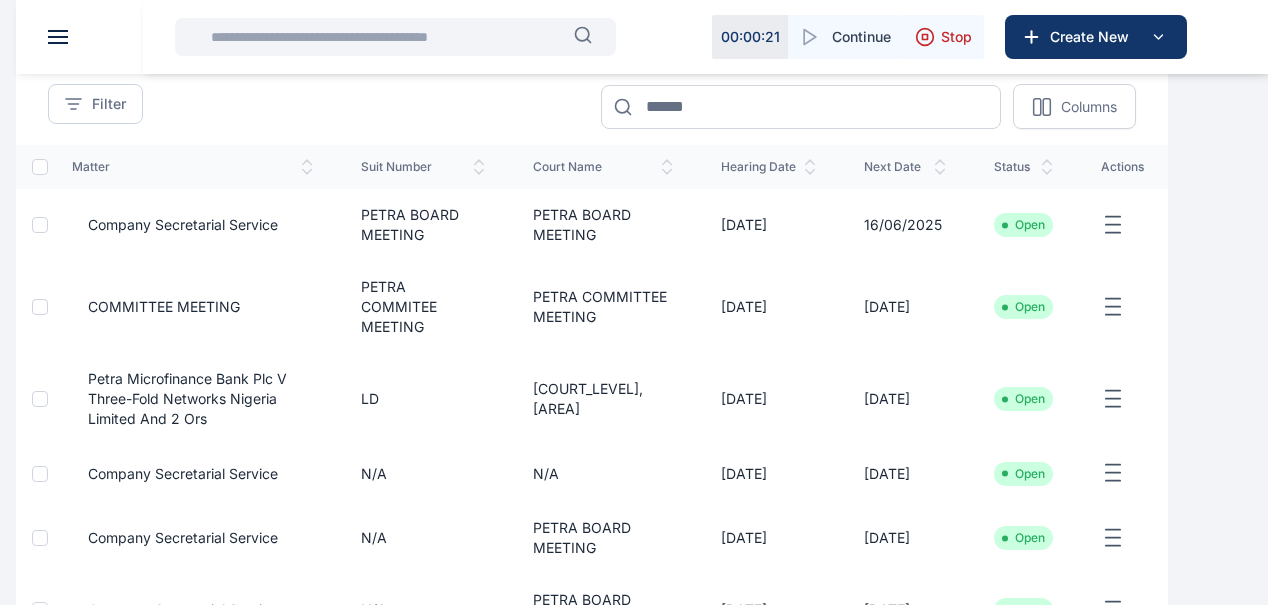 scroll, scrollTop: 225, scrollLeft: 0, axis: vertical 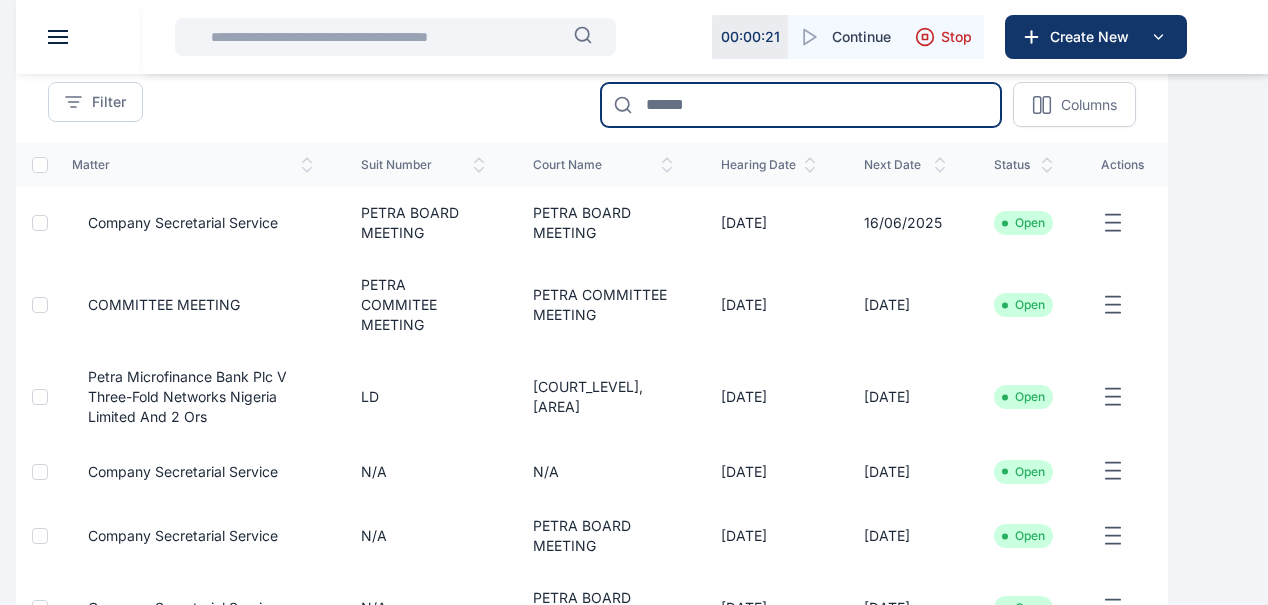 click at bounding box center [801, 105] 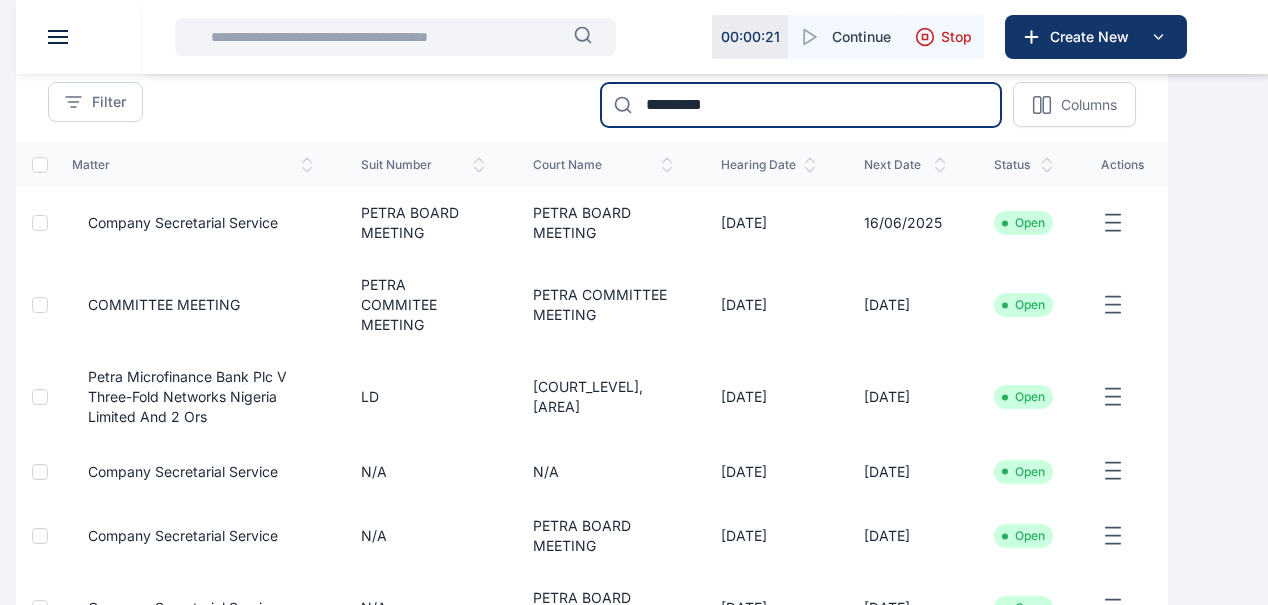 type on "*********" 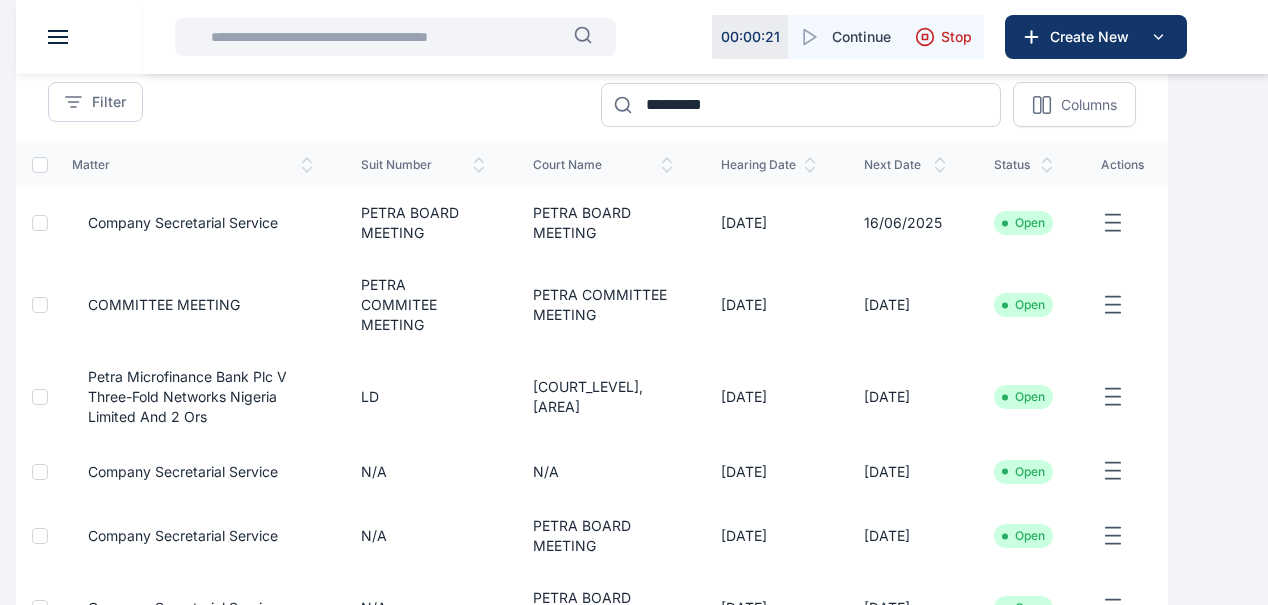 scroll, scrollTop: 66, scrollLeft: 0, axis: vertical 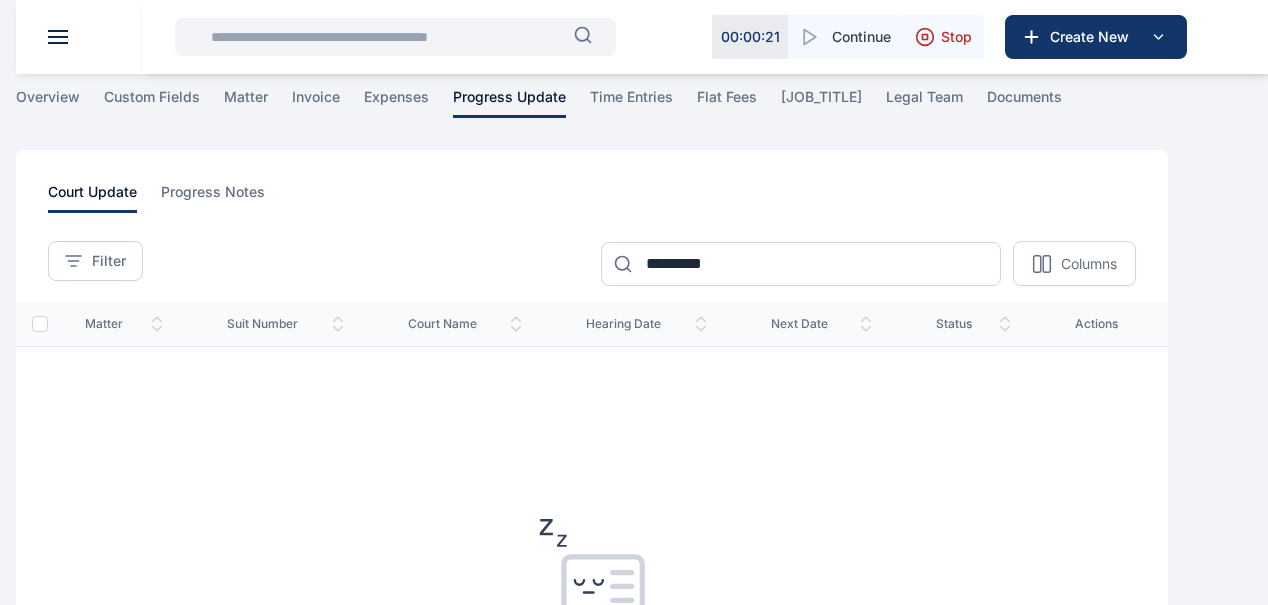 click at bounding box center [386, 37] 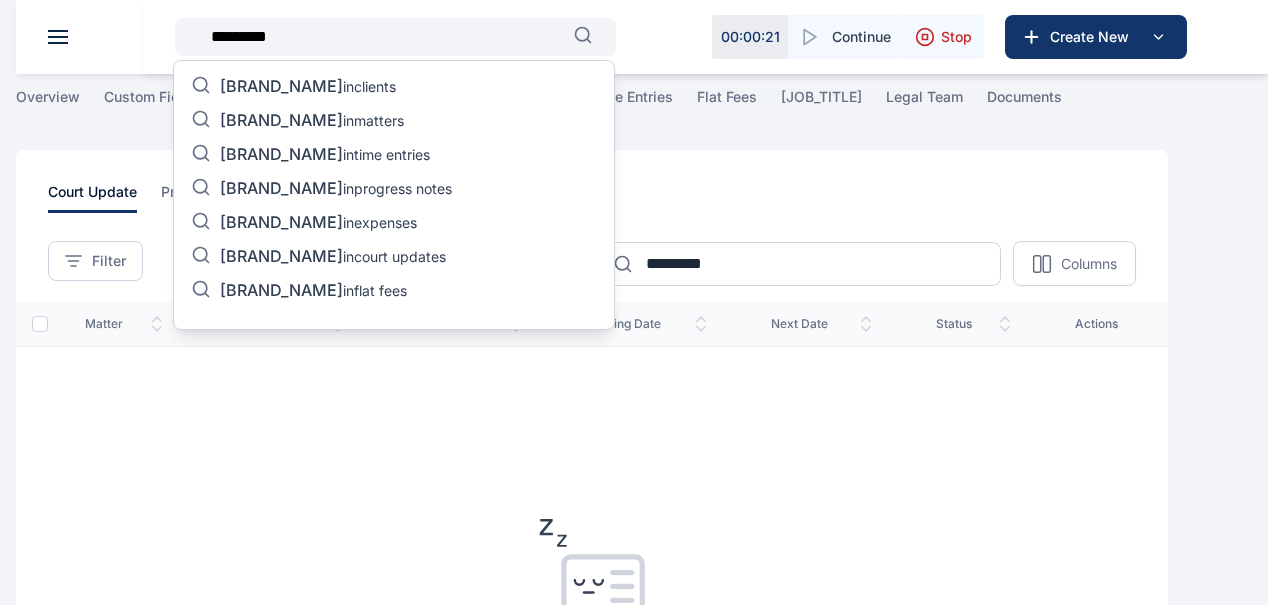 type on "*********" 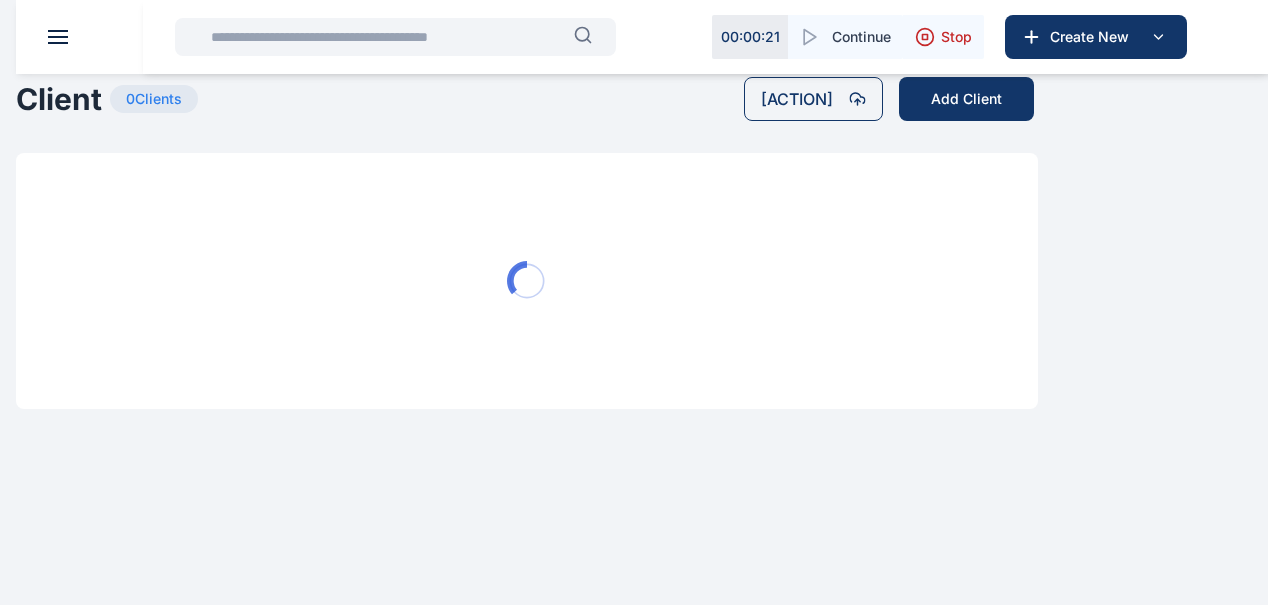scroll, scrollTop: 0, scrollLeft: 0, axis: both 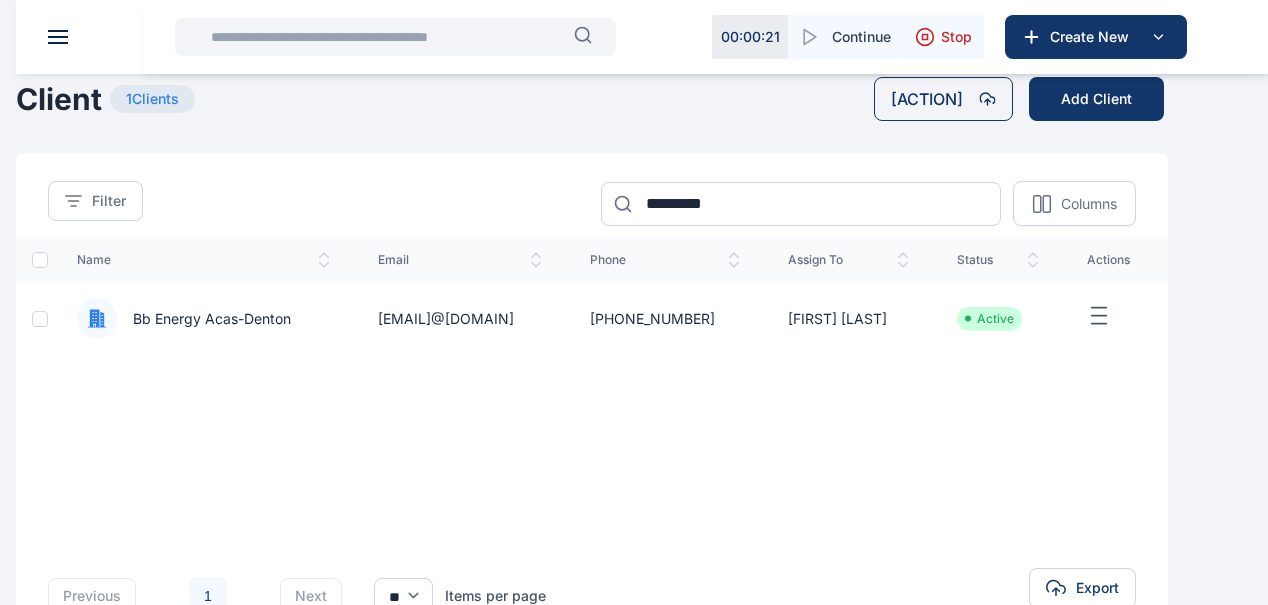 click at bounding box center (386, 37) 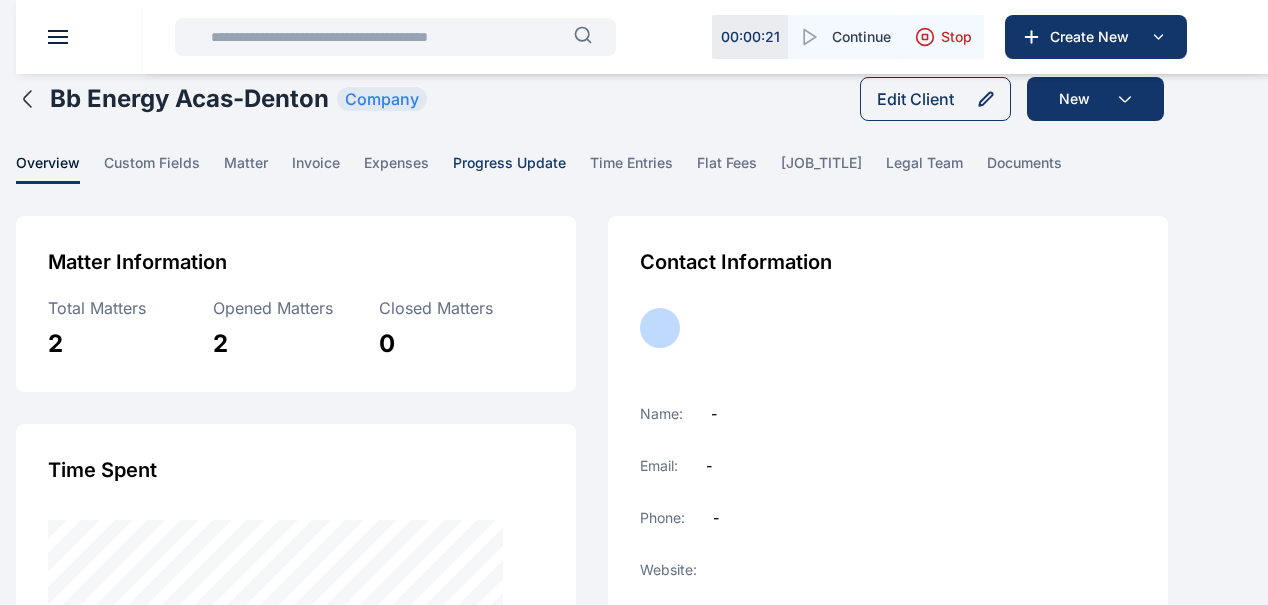 click on "progress update" at bounding box center [509, 168] 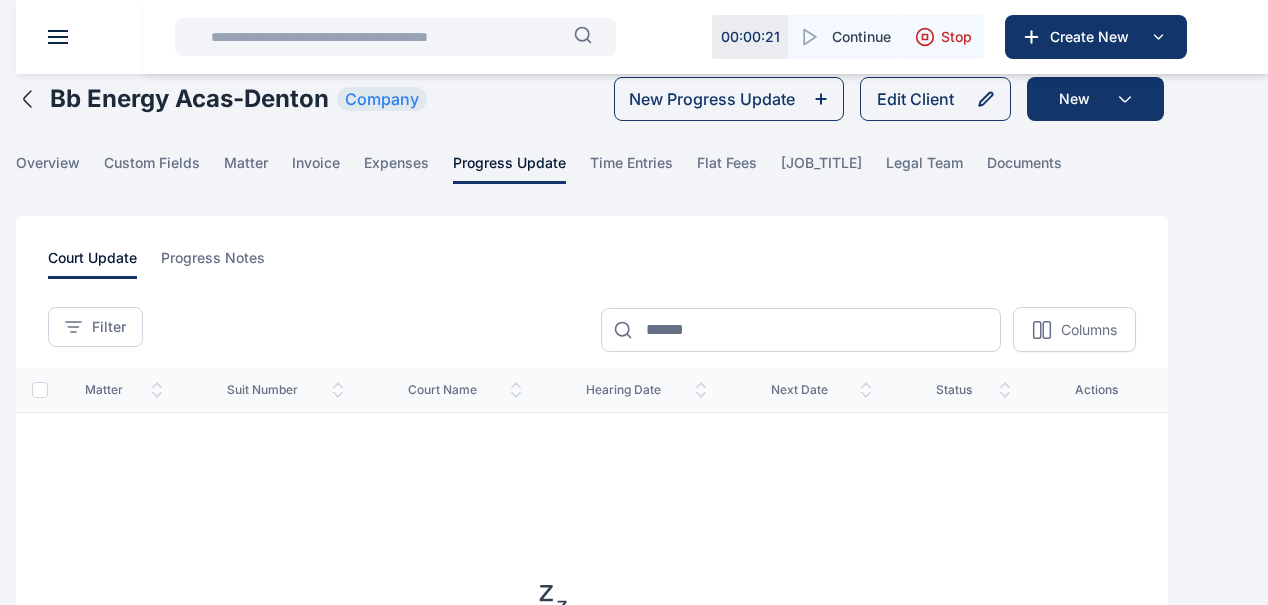 click at bounding box center [386, 37] 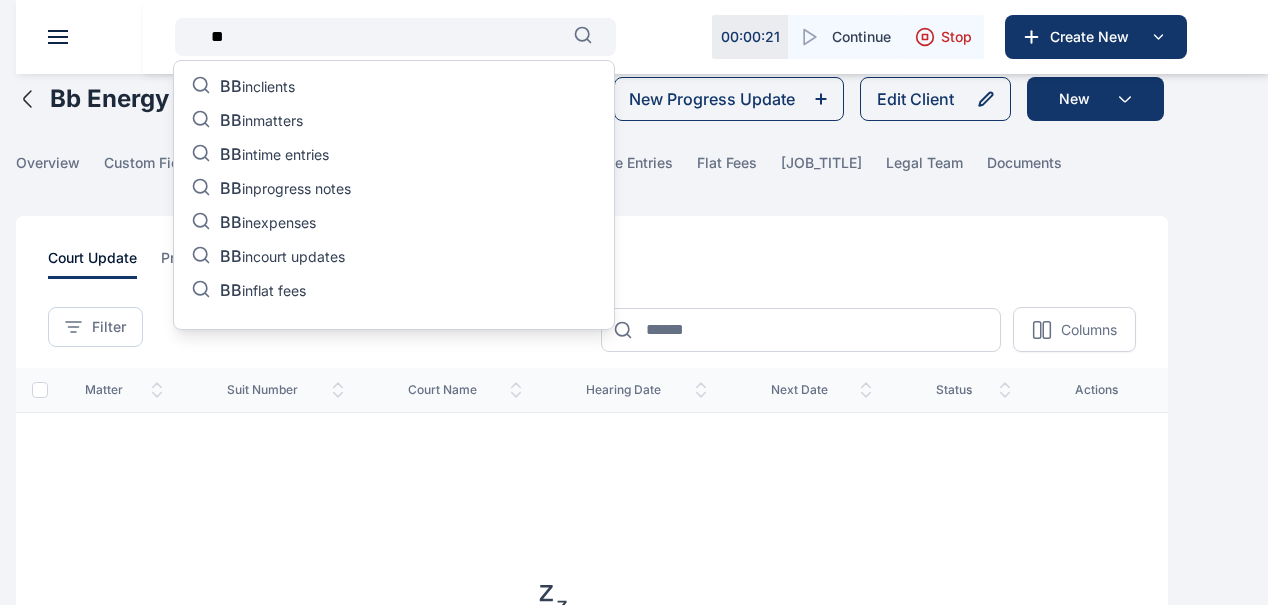 type on "*" 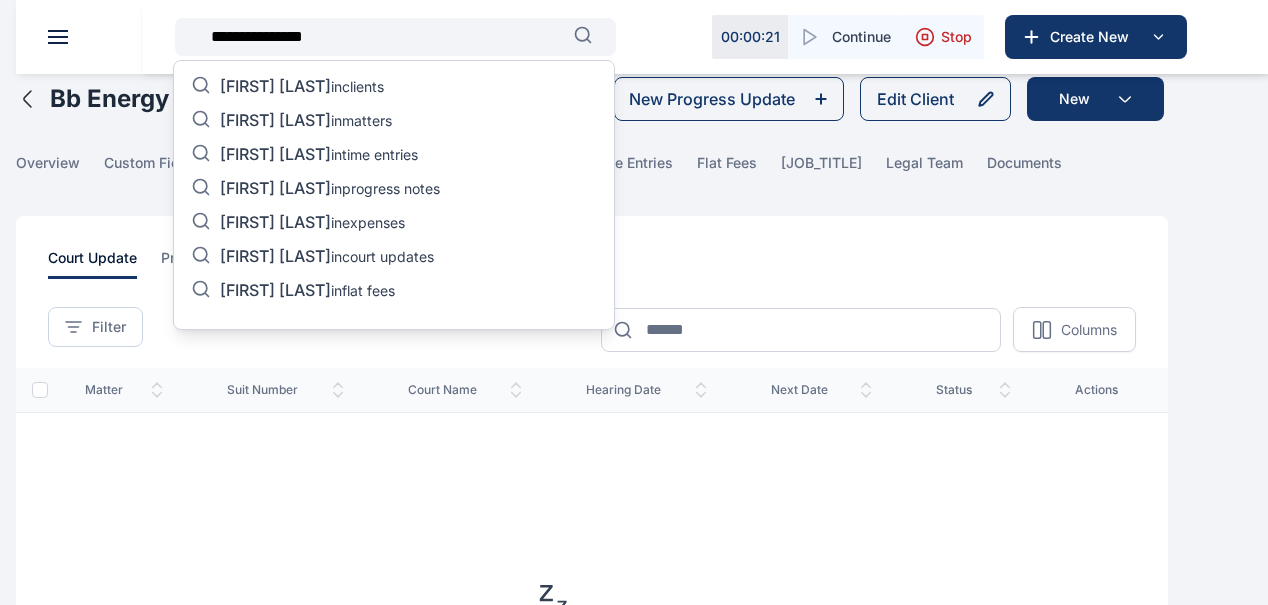 type on "**********" 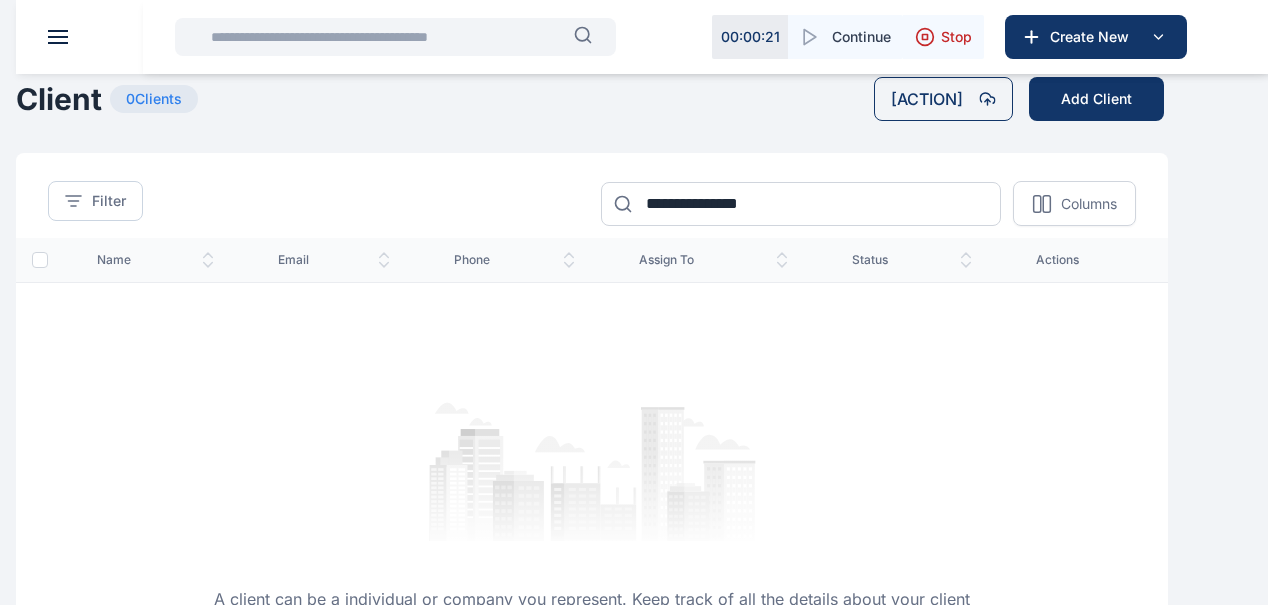 click at bounding box center (386, 37) 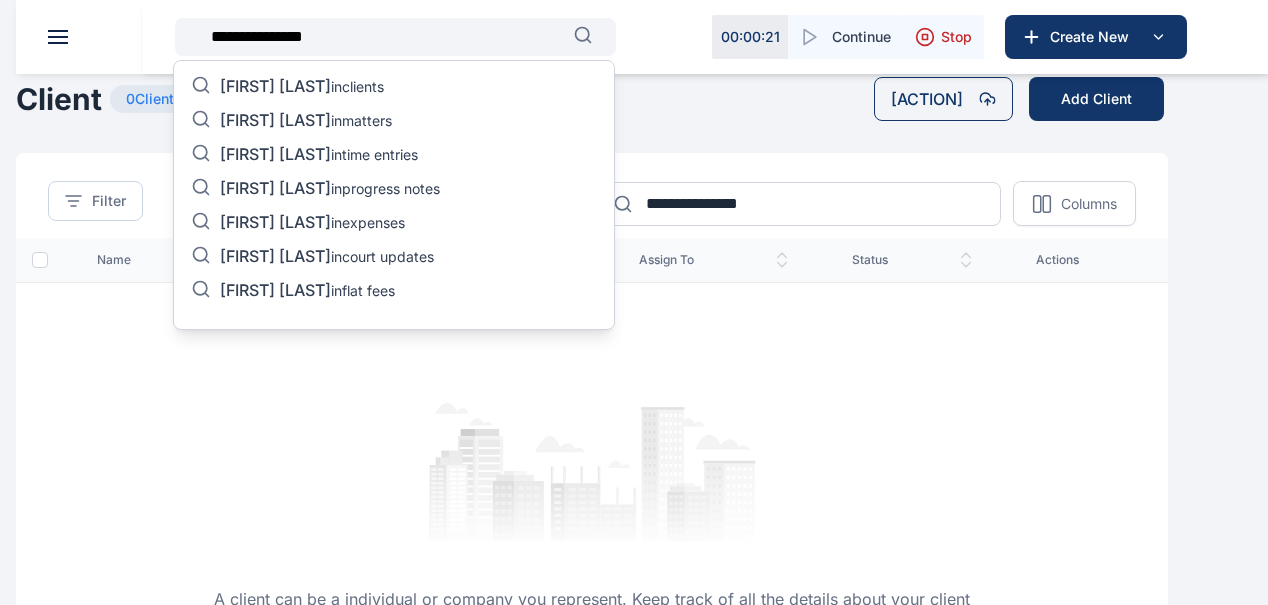 type on "**********" 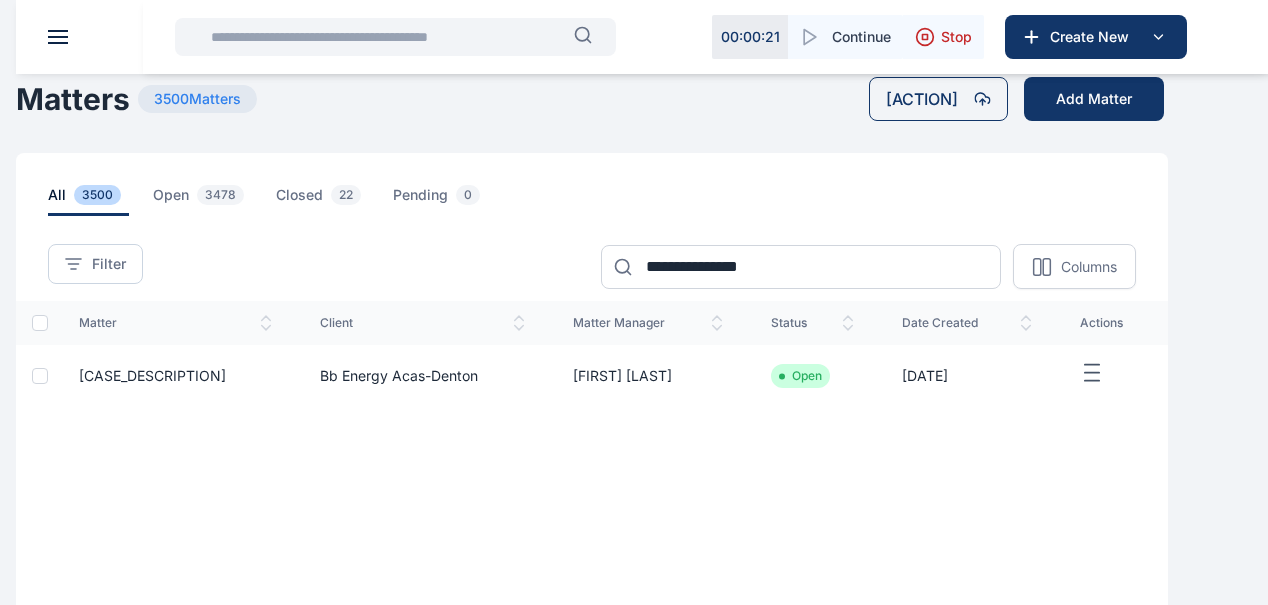click on "Samon Petroleum Receivership" at bounding box center [152, 375] 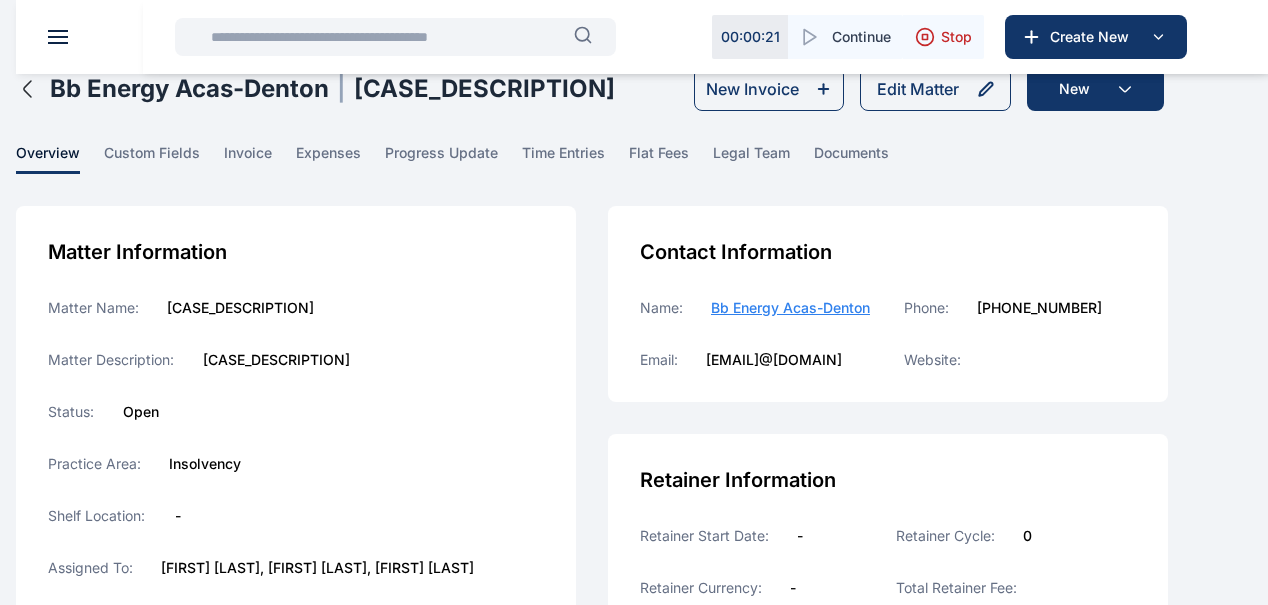 scroll, scrollTop: 0, scrollLeft: 0, axis: both 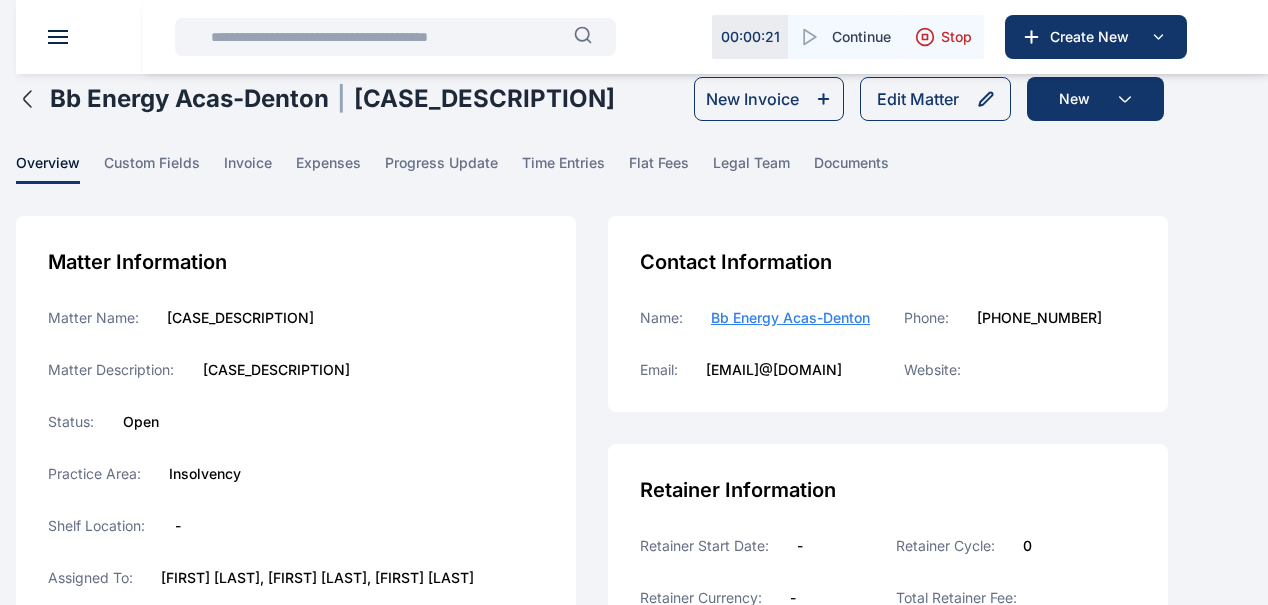 click 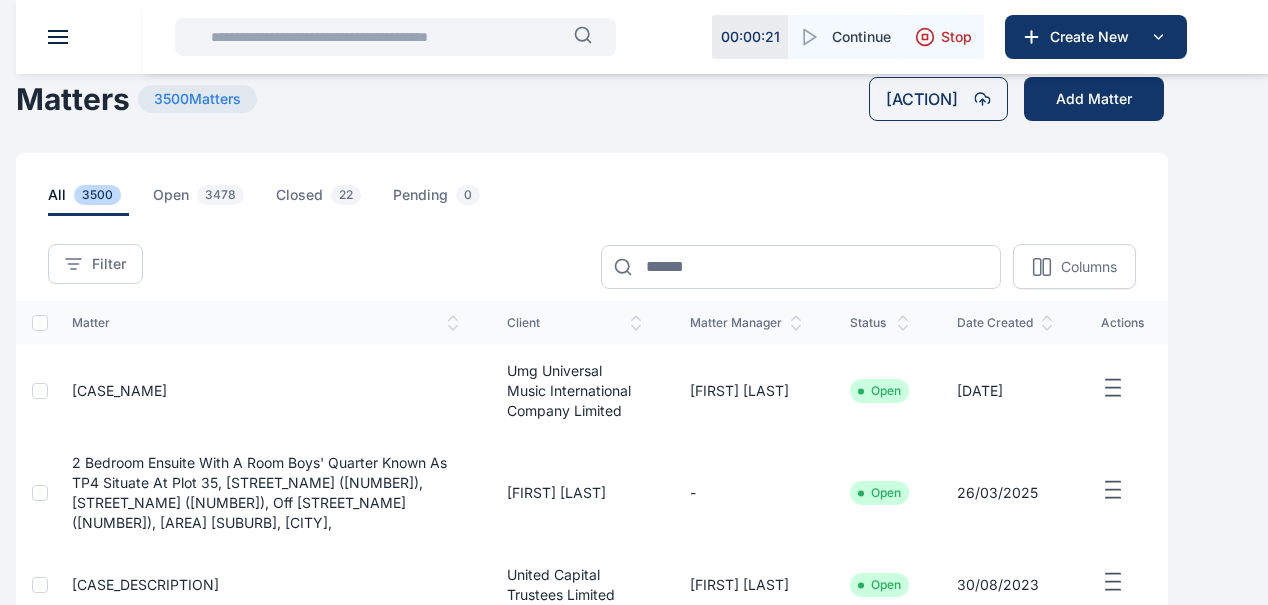 click at bounding box center (386, 37) 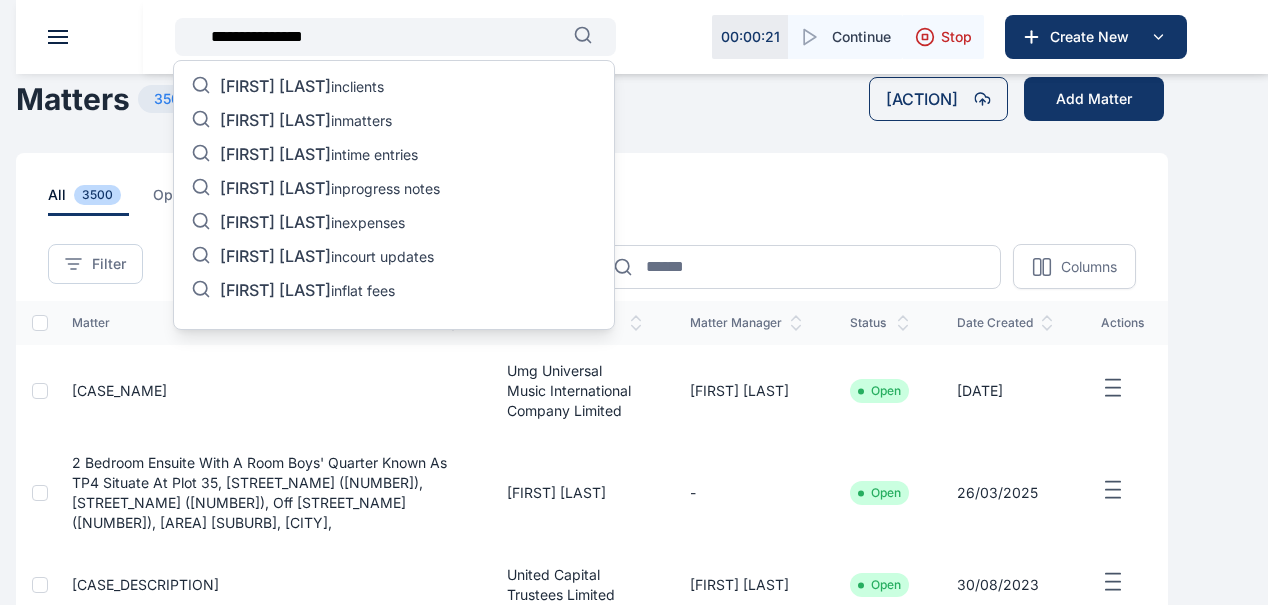 type on "**********" 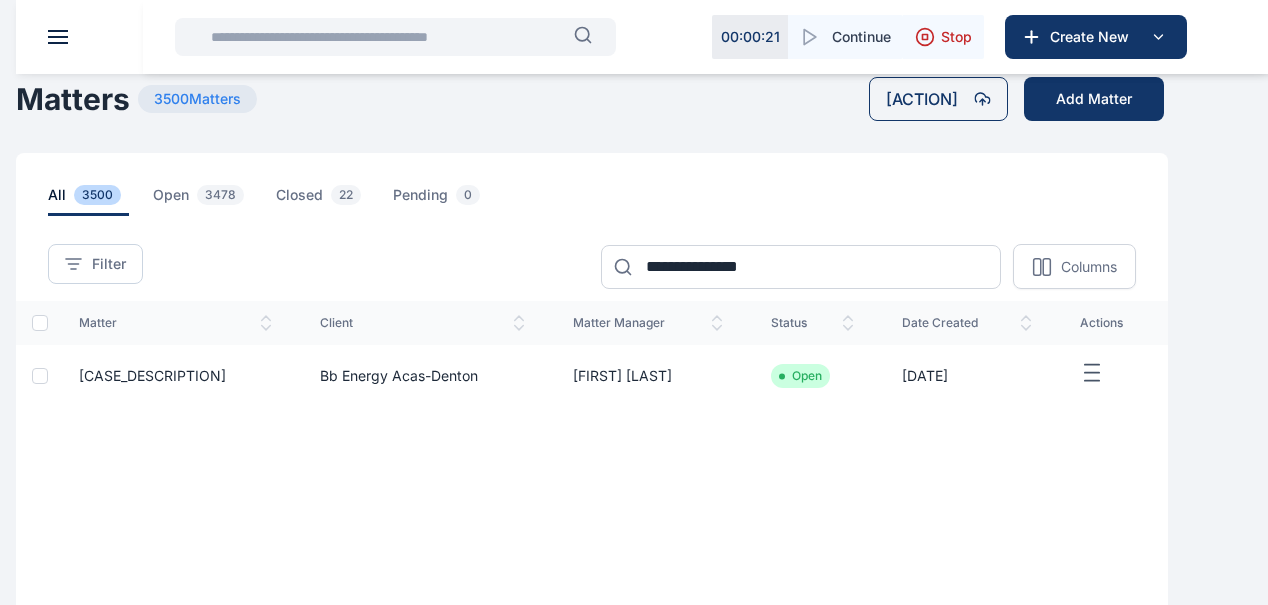 click on "Samon Petroleum Receivership" at bounding box center [152, 375] 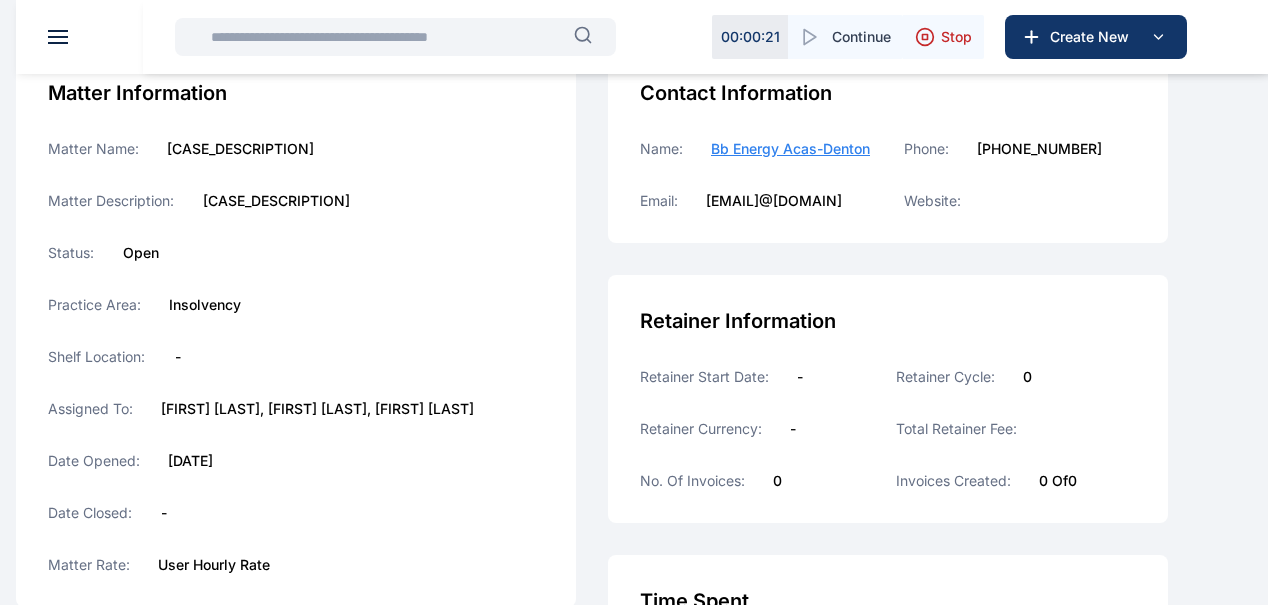 scroll, scrollTop: 0, scrollLeft: 0, axis: both 